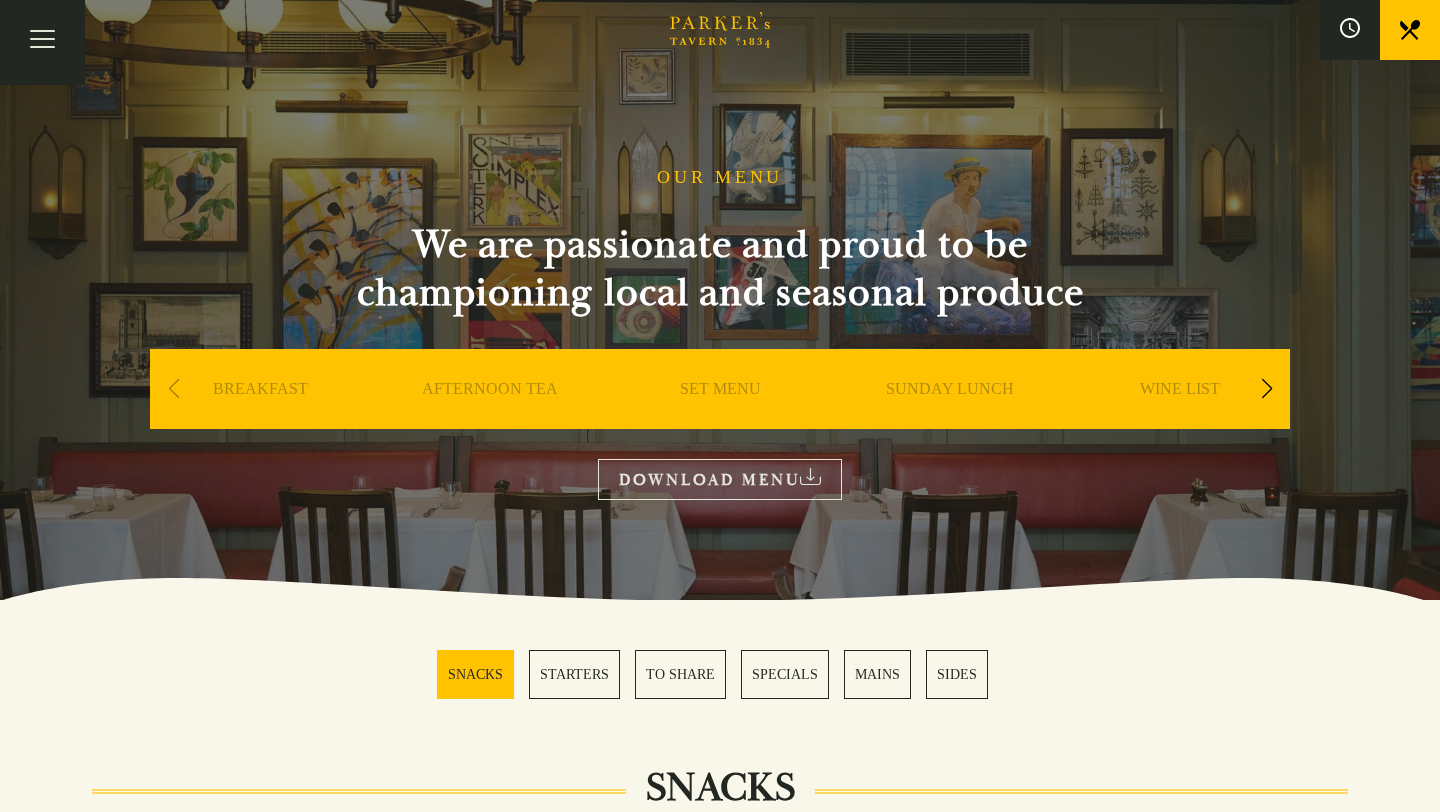 scroll, scrollTop: 177, scrollLeft: 0, axis: vertical 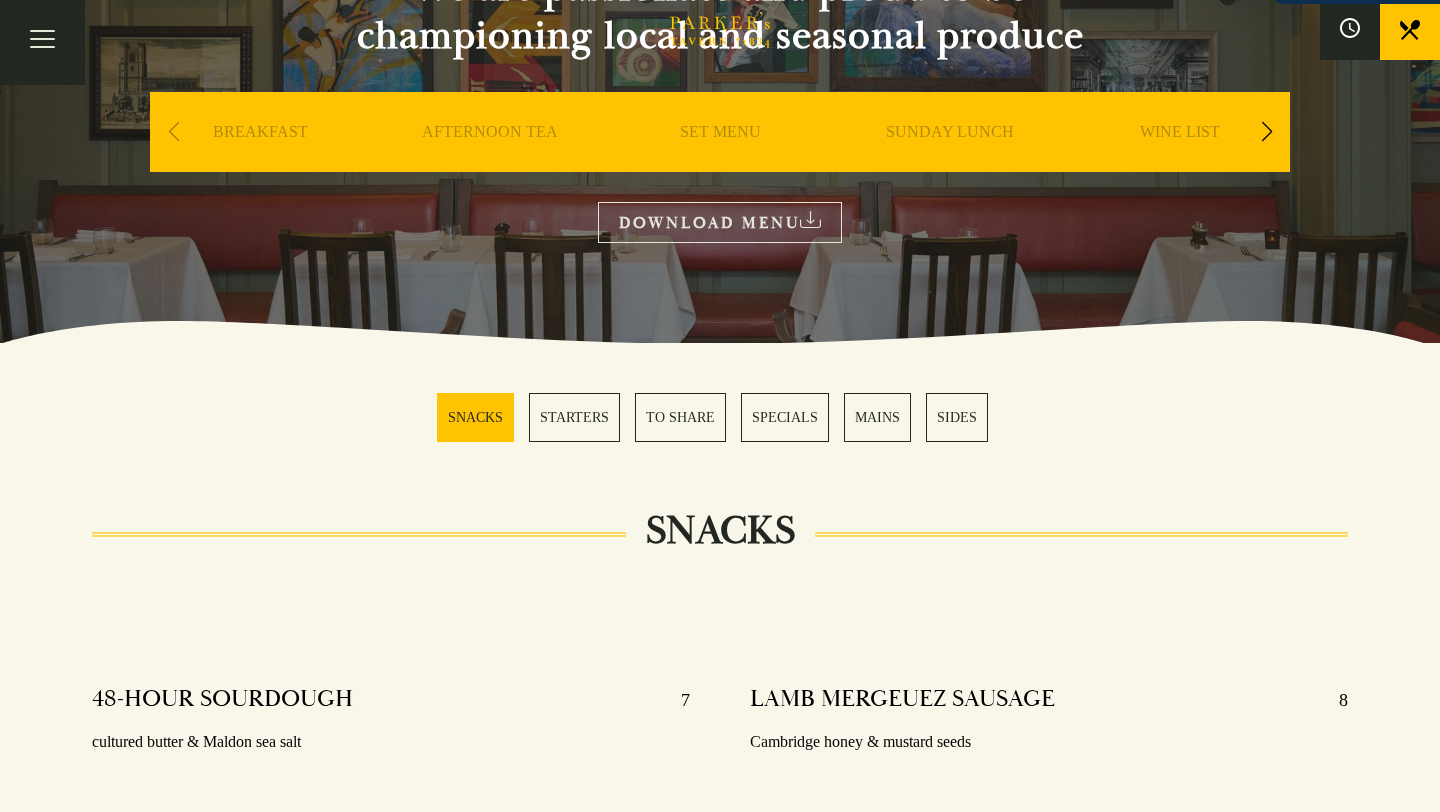 click at bounding box center (173, 132) 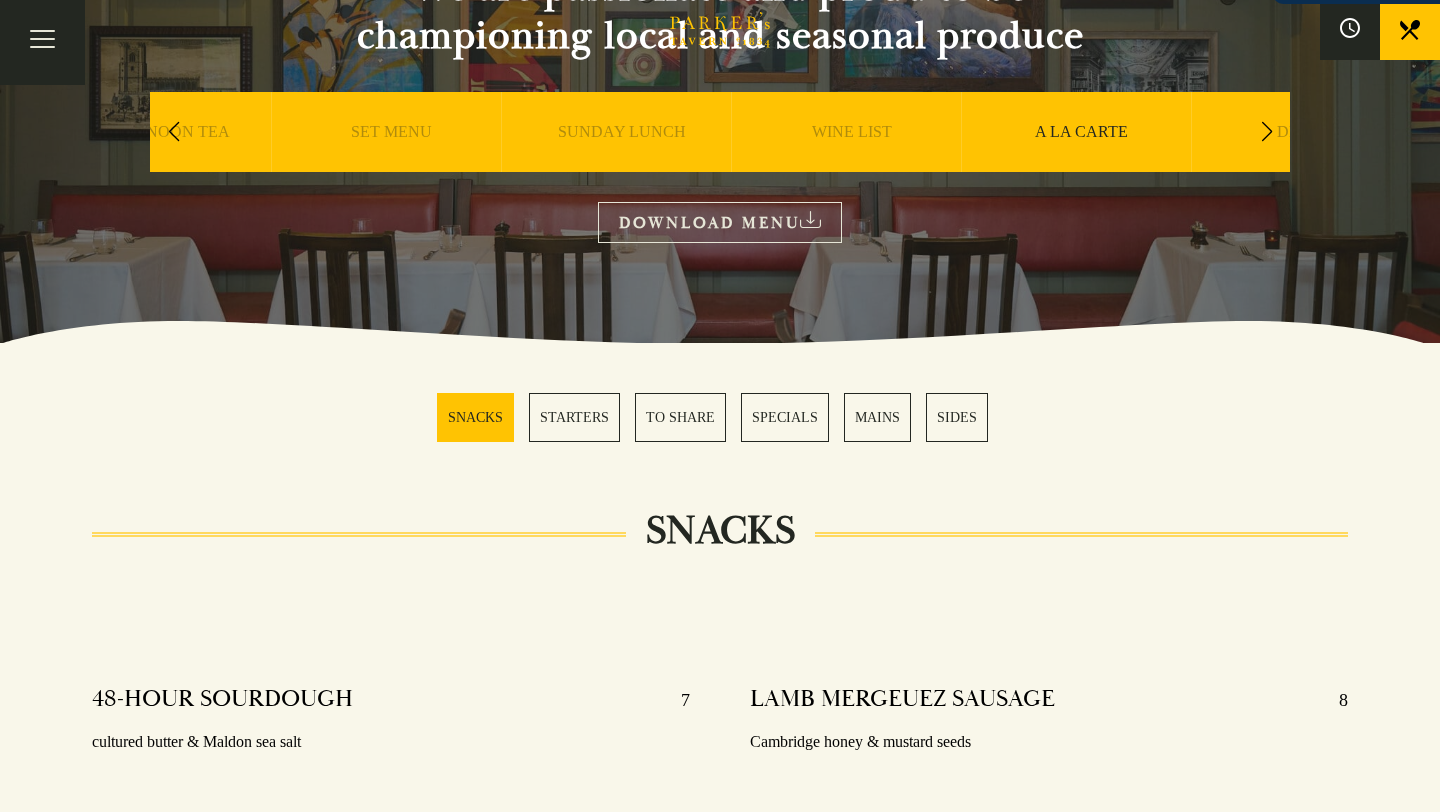 click on "SUNDAY LUNCH" at bounding box center [622, 162] 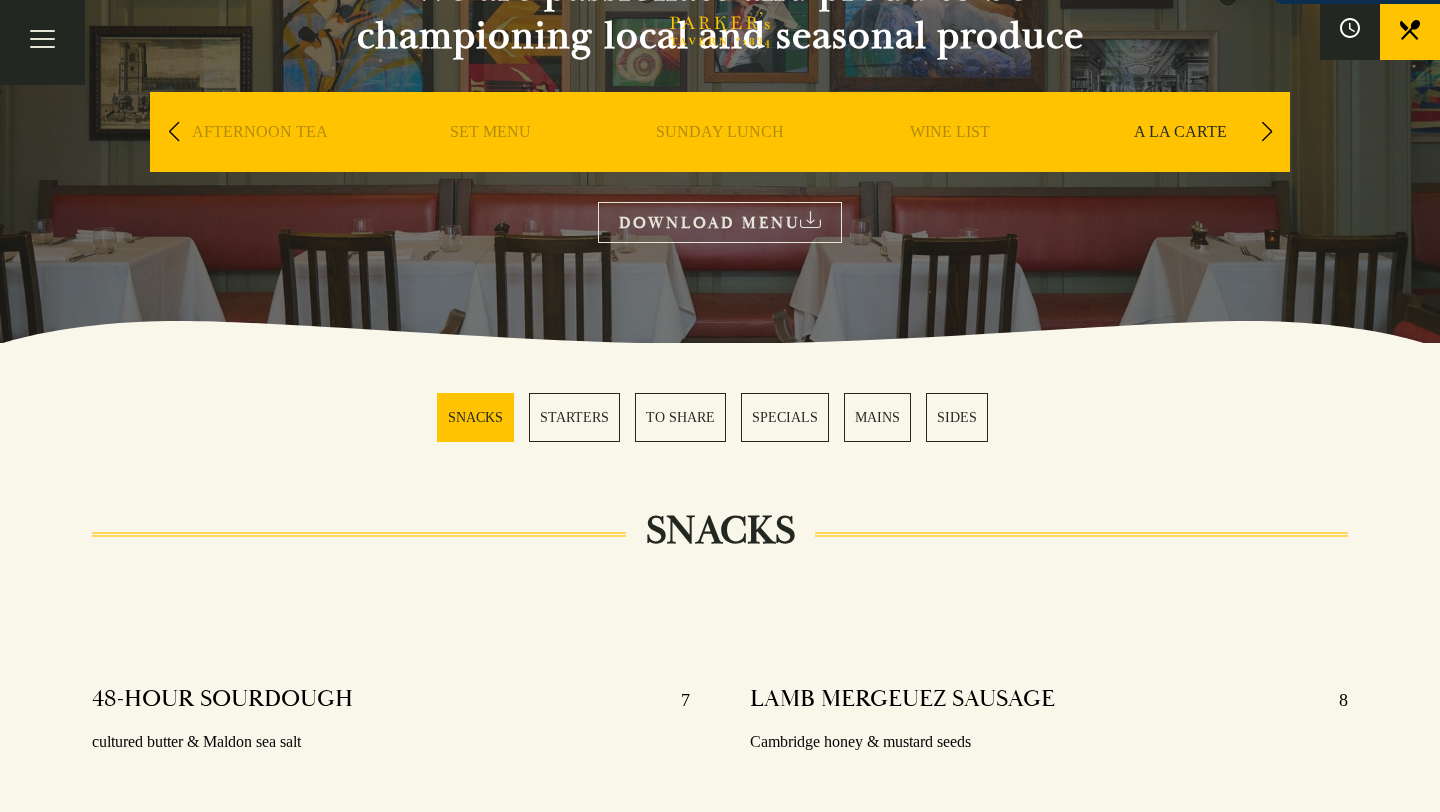 click on "SET MENU" at bounding box center (490, 162) 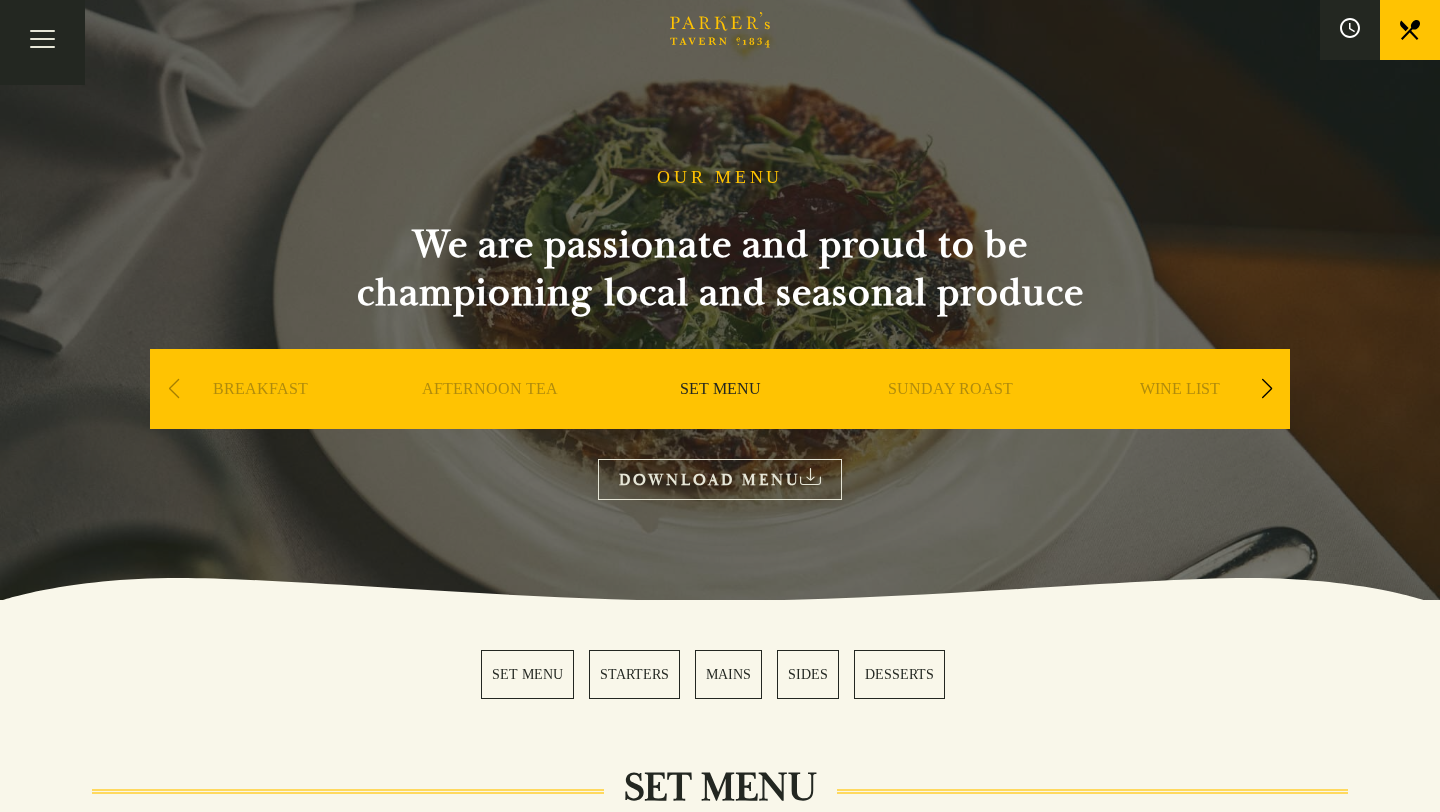 scroll, scrollTop: 0, scrollLeft: 0, axis: both 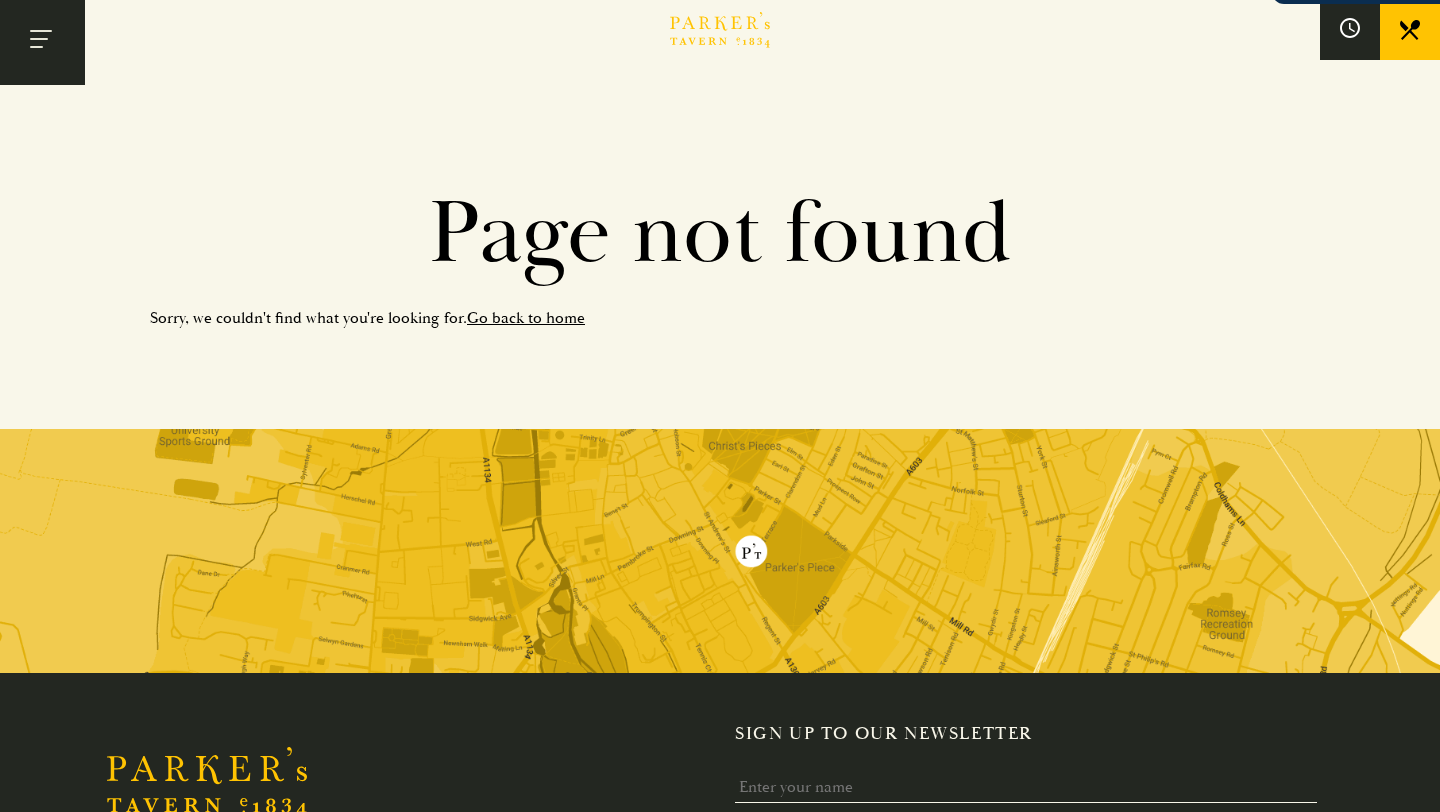 click at bounding box center (42, 42) 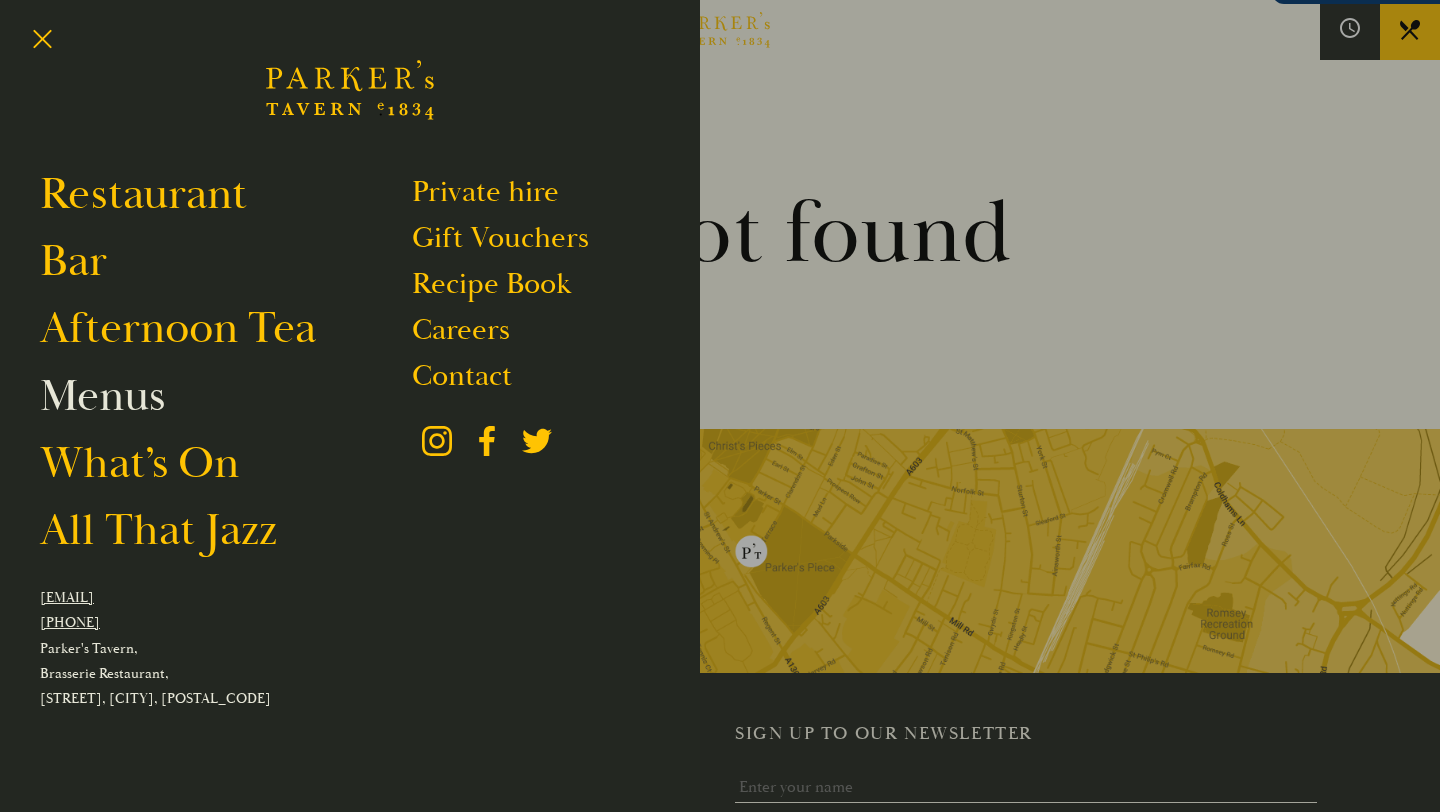 click on "Menus" at bounding box center (102, 396) 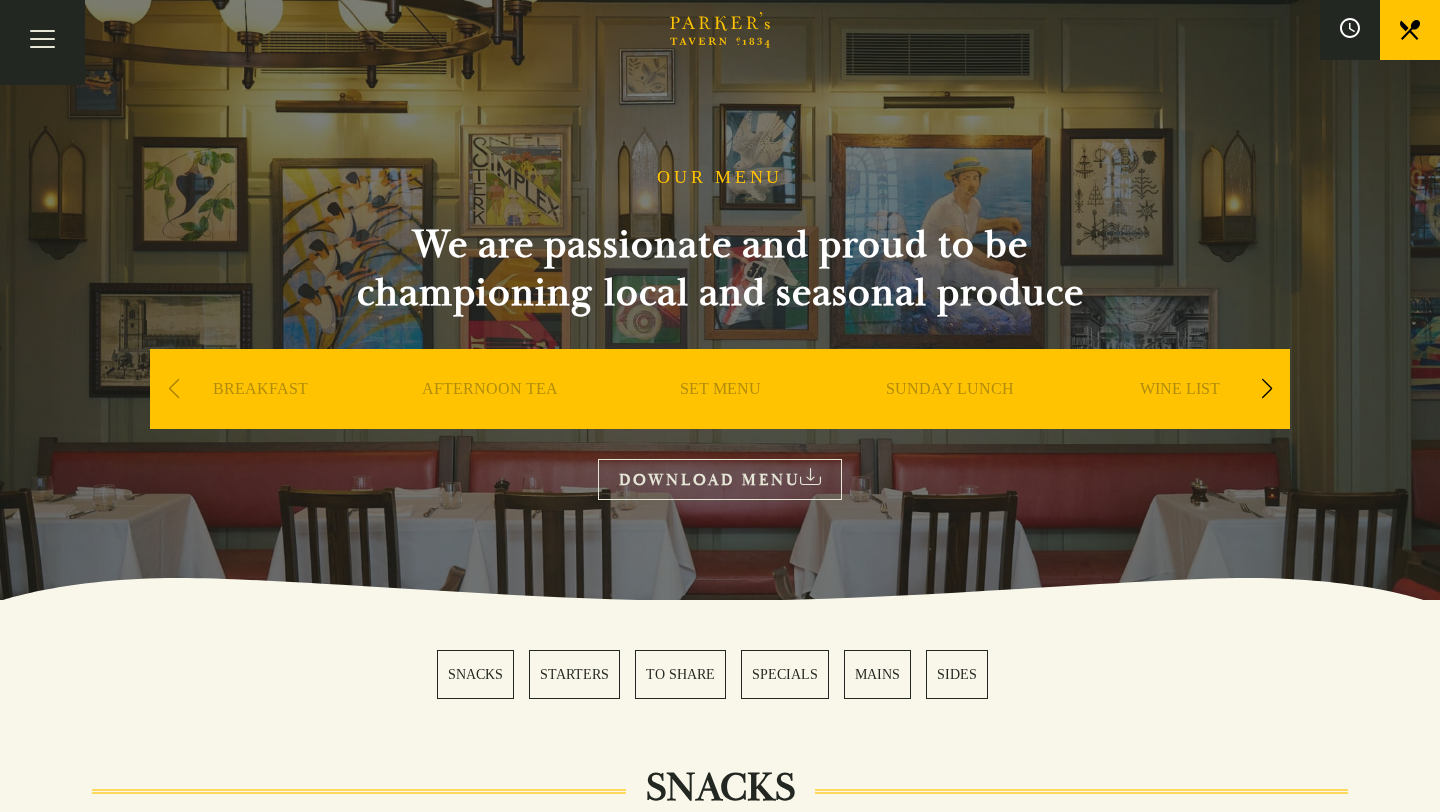 scroll, scrollTop: 0, scrollLeft: 0, axis: both 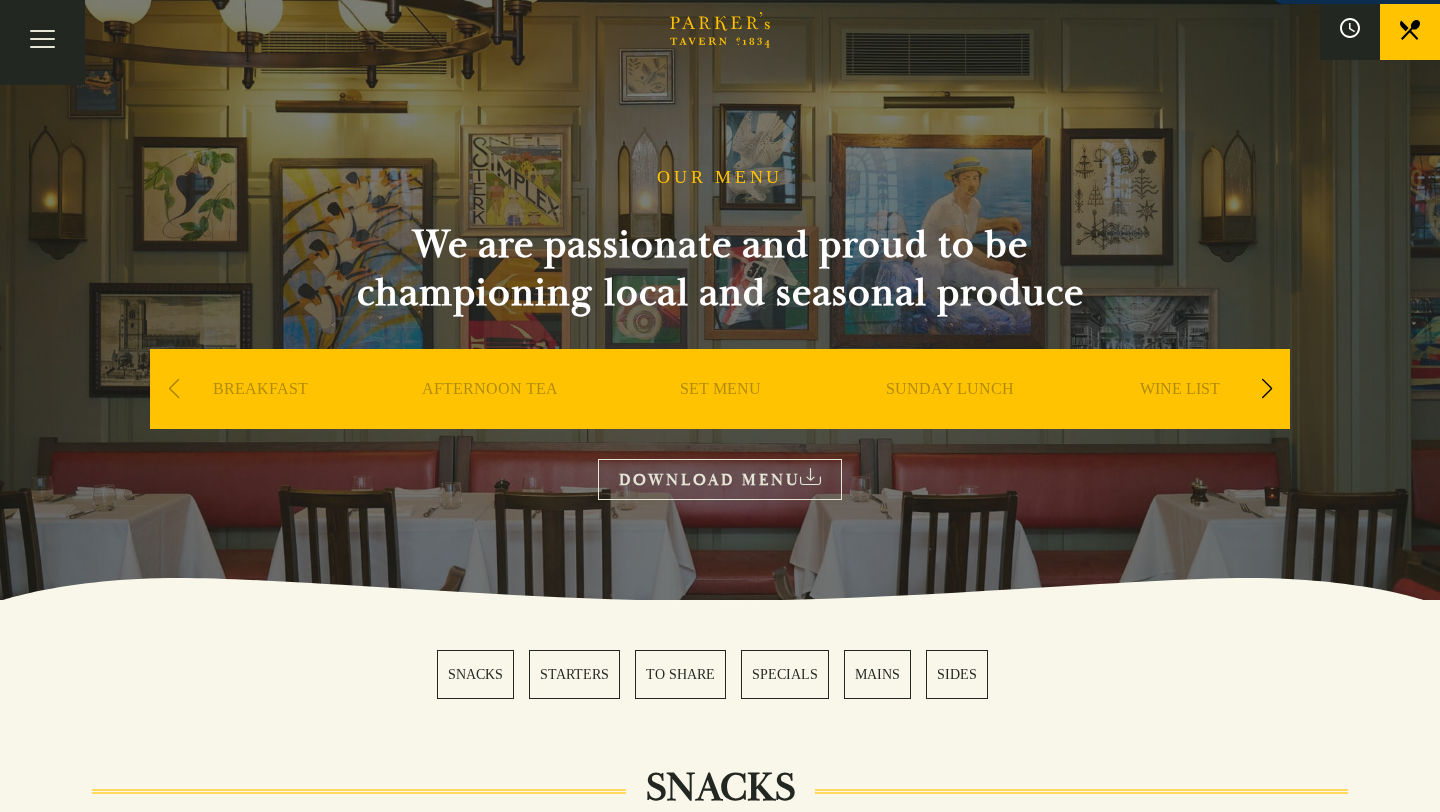 click at bounding box center [1266, 389] 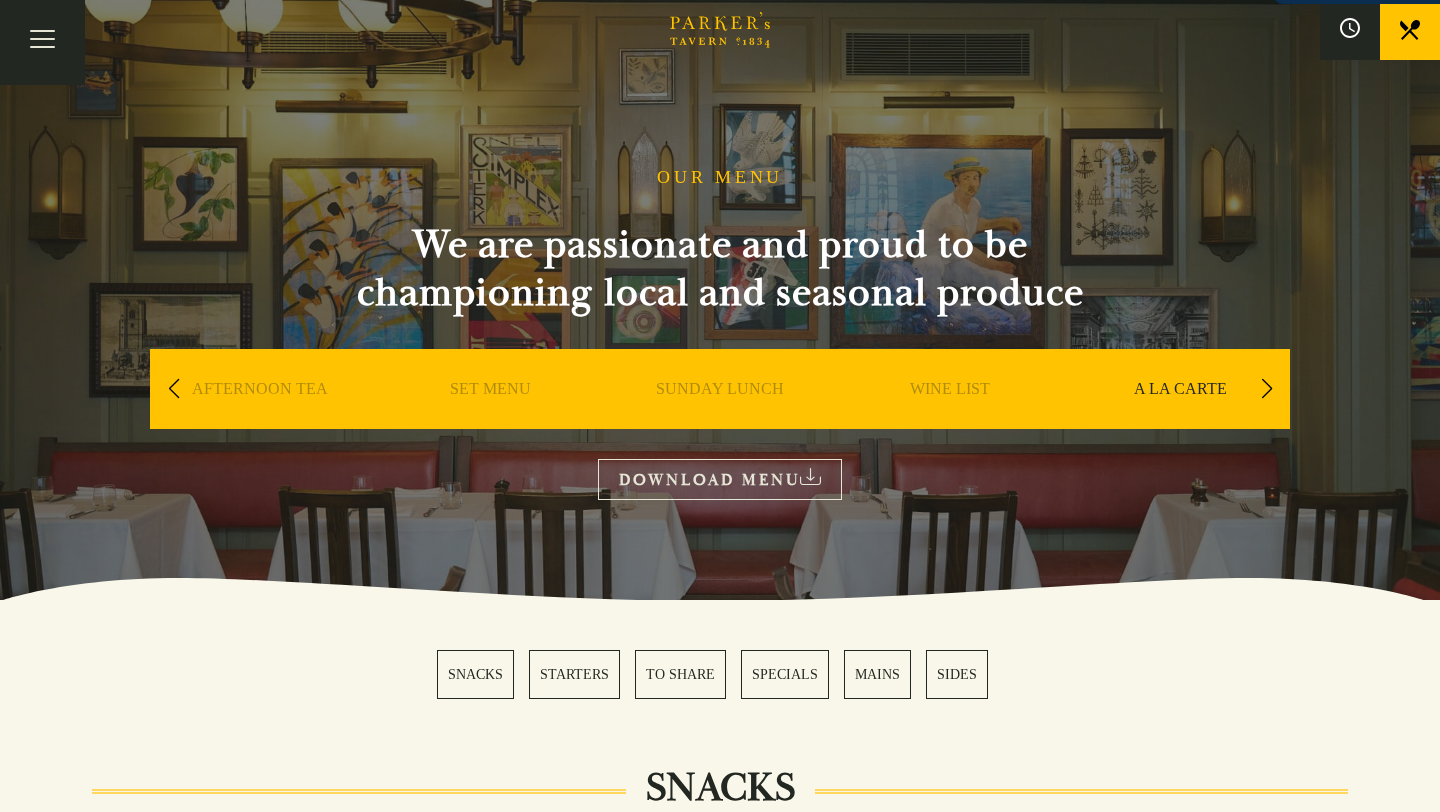 click at bounding box center [1266, 389] 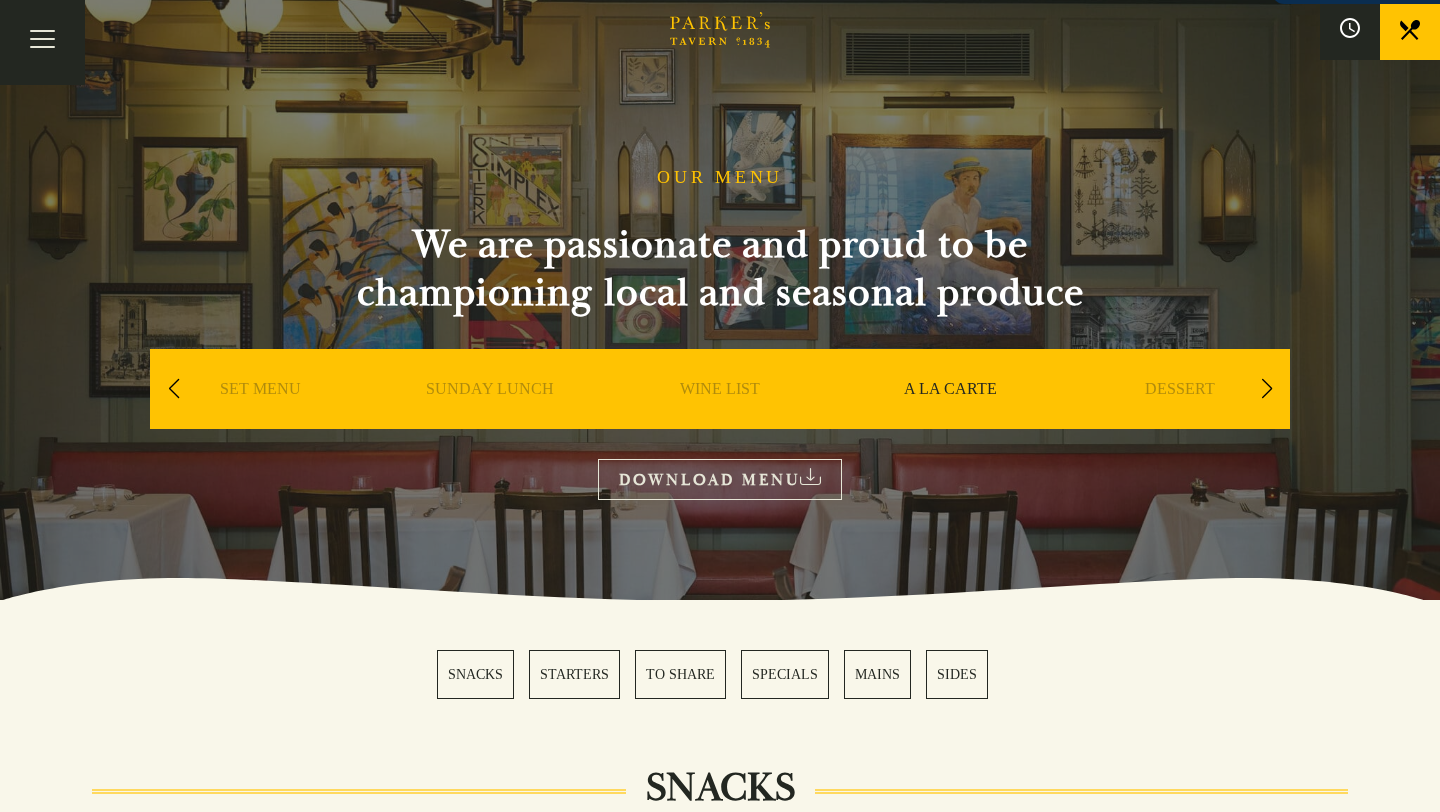 click on "A LA CARTE" at bounding box center (950, 419) 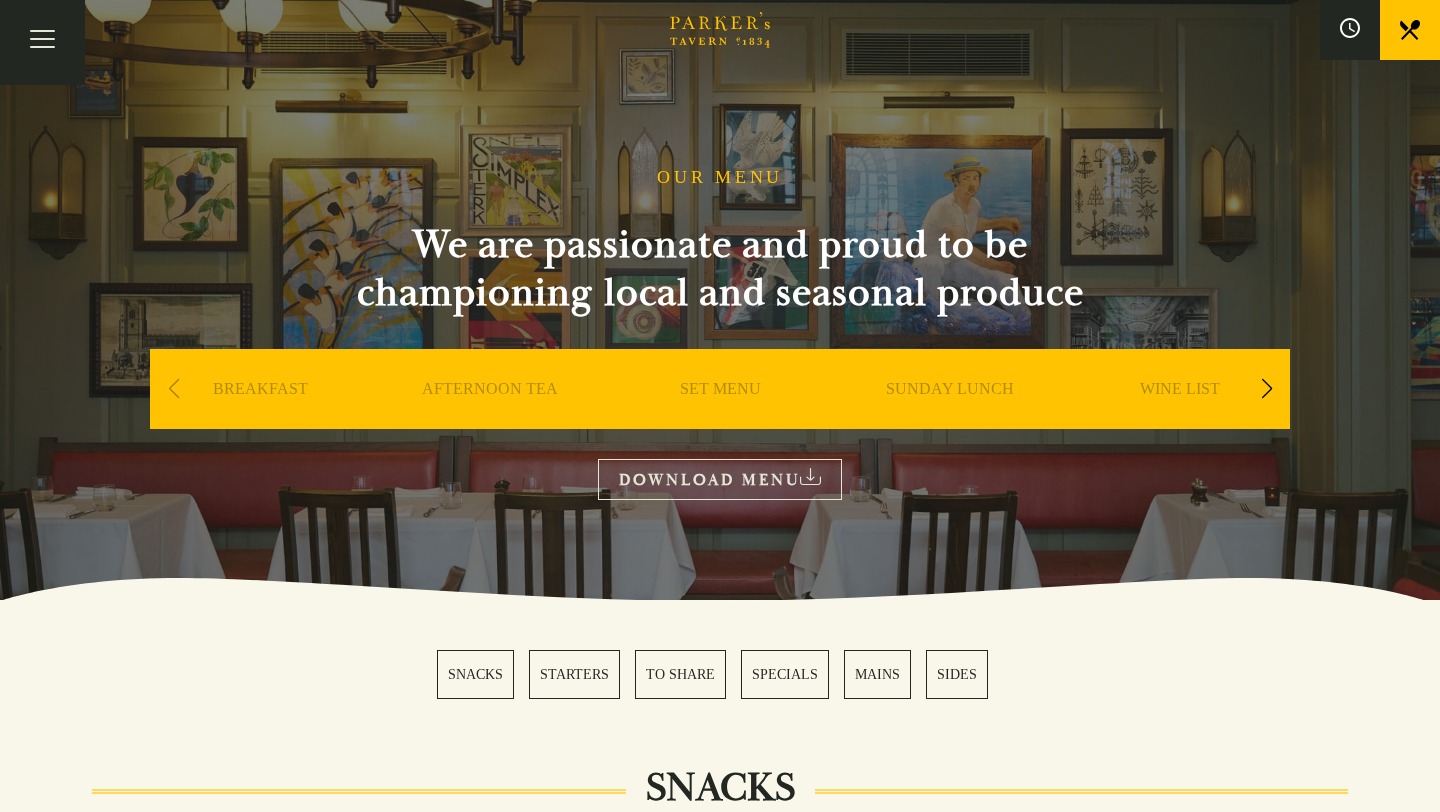 scroll, scrollTop: 109, scrollLeft: 0, axis: vertical 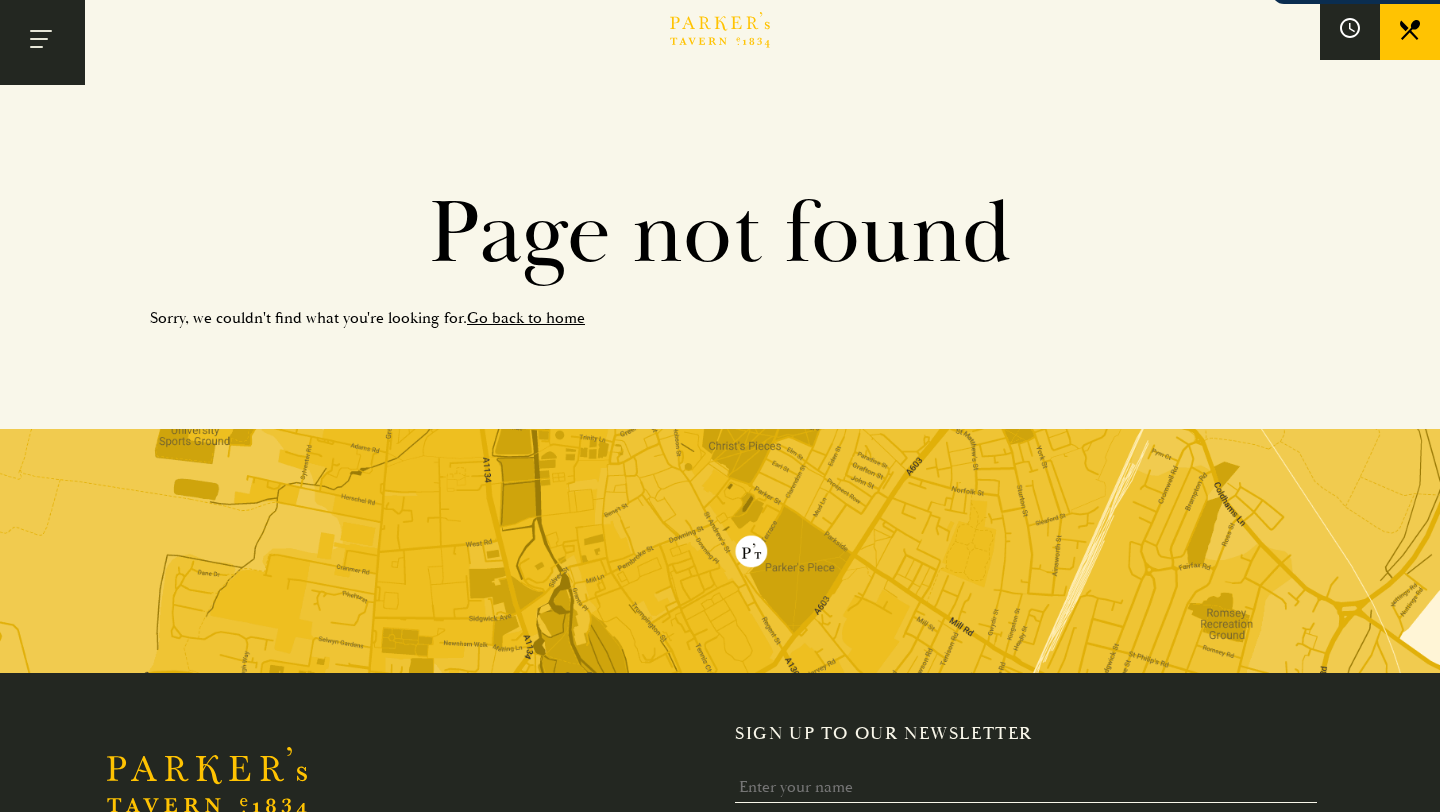 drag, startPoint x: 32, startPoint y: 45, endPoint x: 39, endPoint y: 54, distance: 11.401754 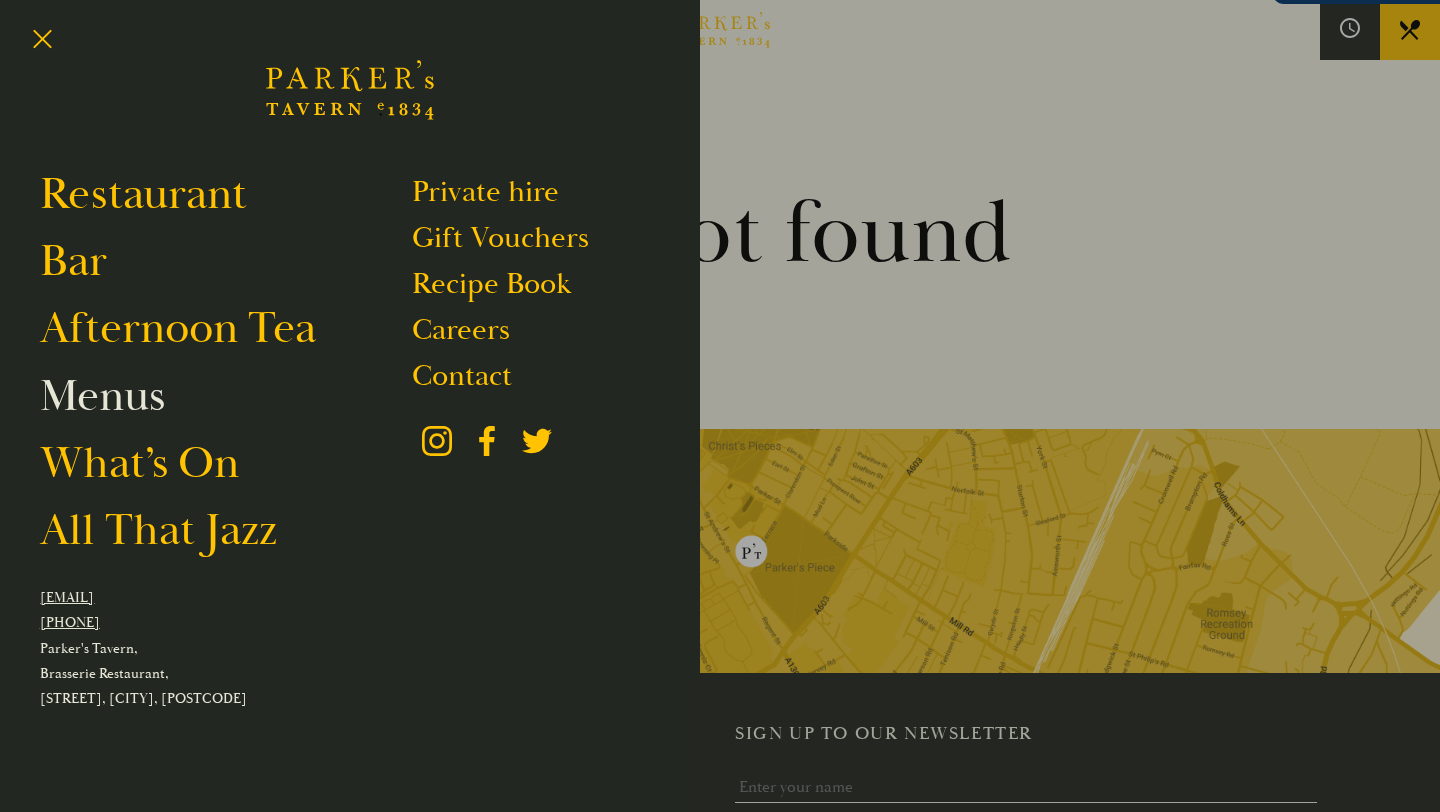 click on "Menus" at bounding box center [102, 396] 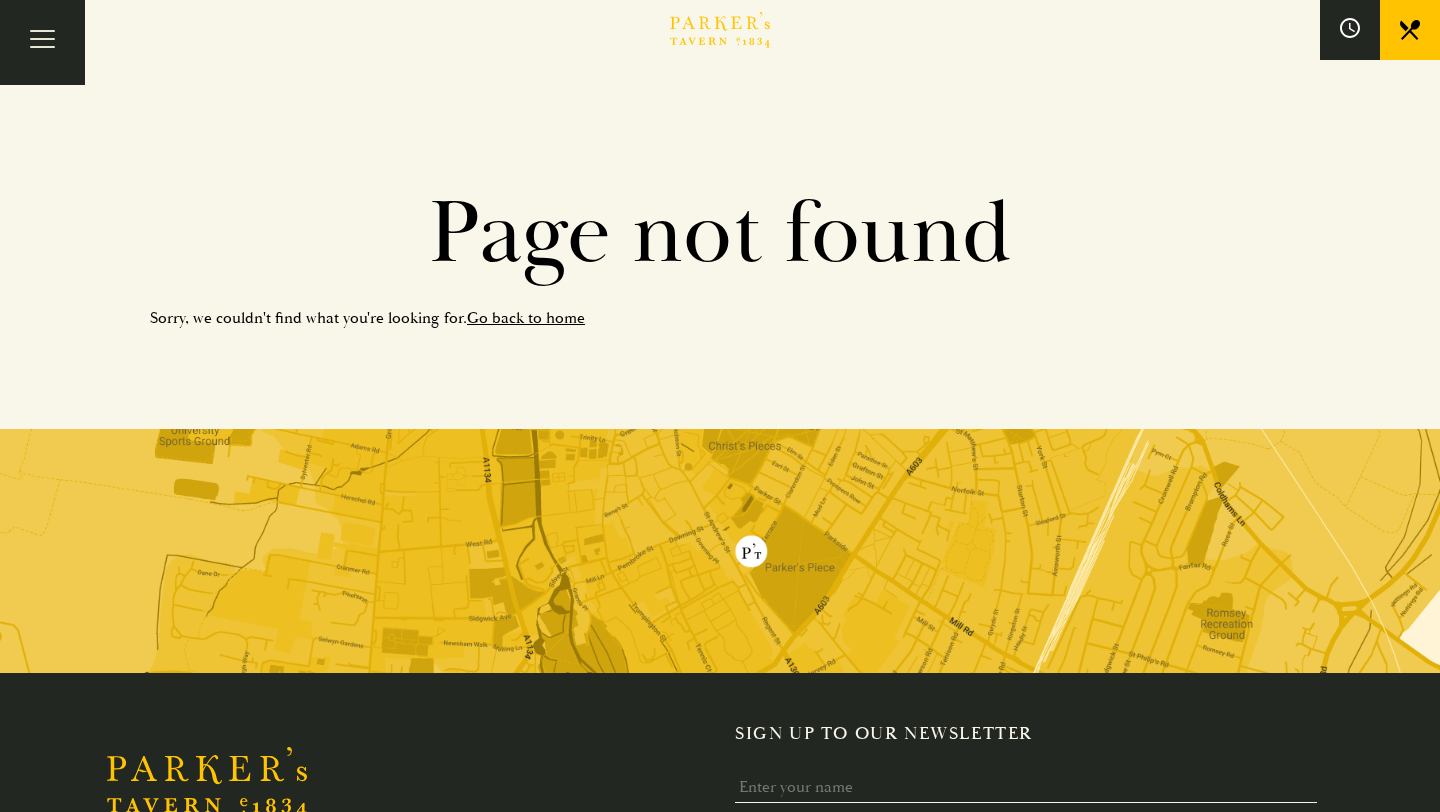 scroll, scrollTop: 0, scrollLeft: 0, axis: both 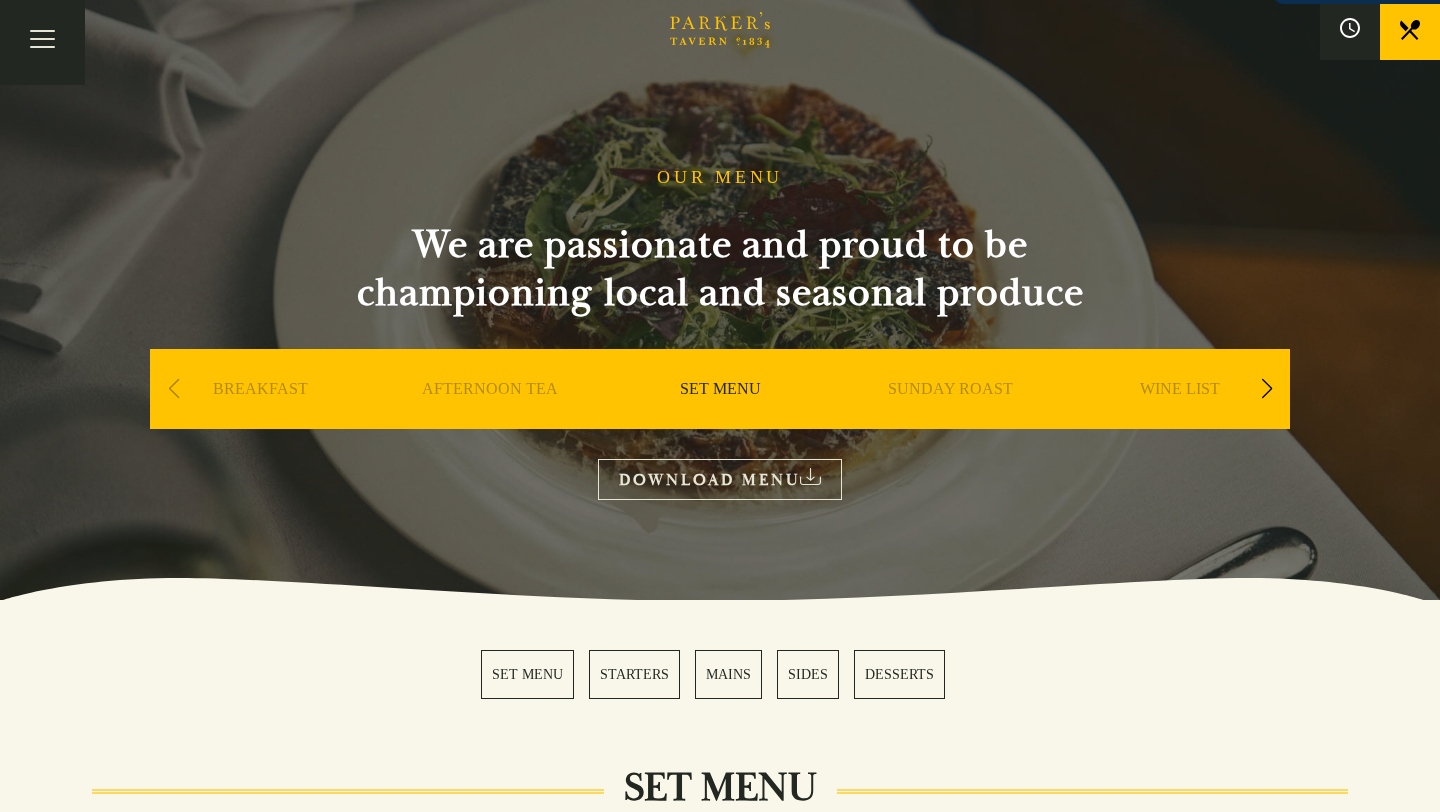 click at bounding box center [1266, 389] 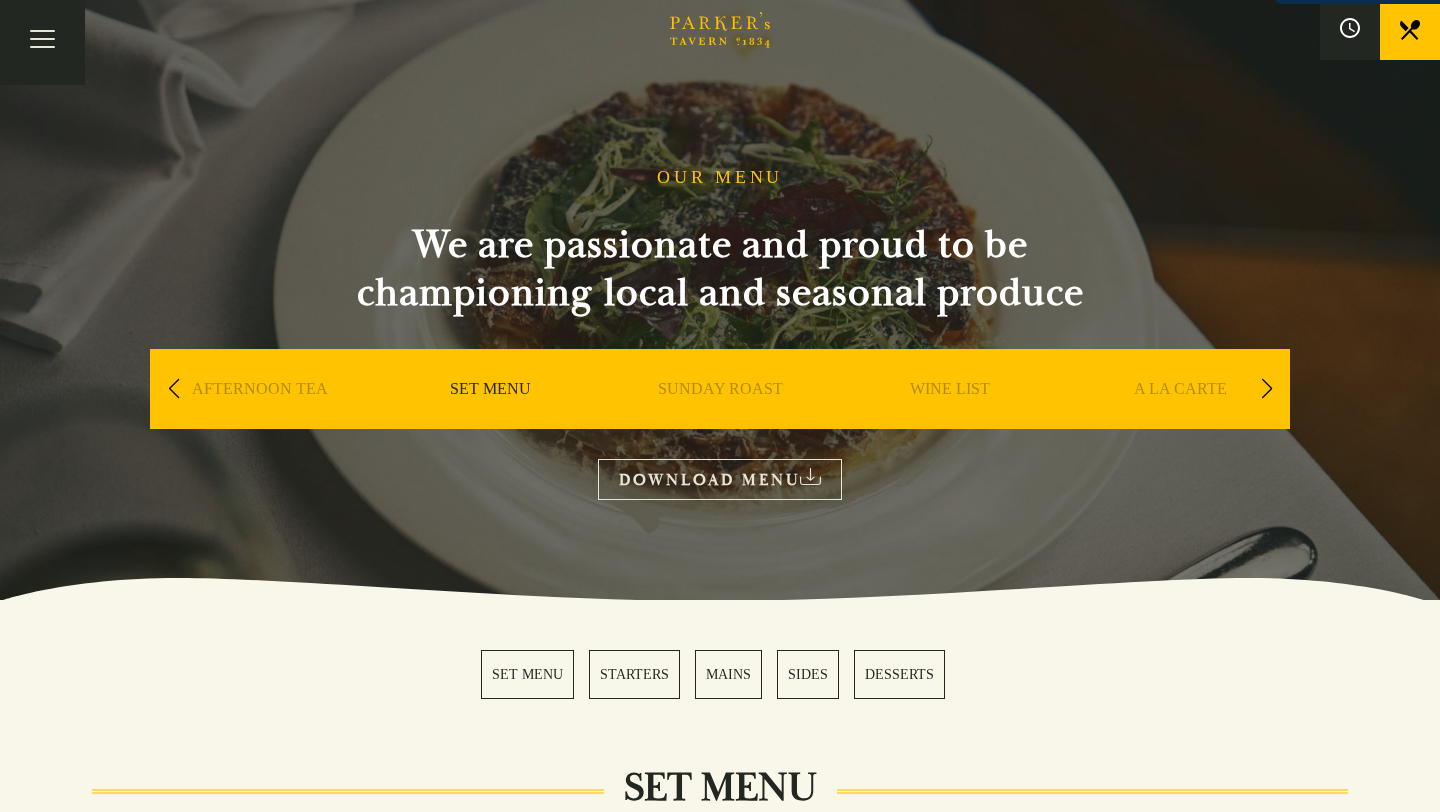 click on "A LA CARTE" at bounding box center [1180, 419] 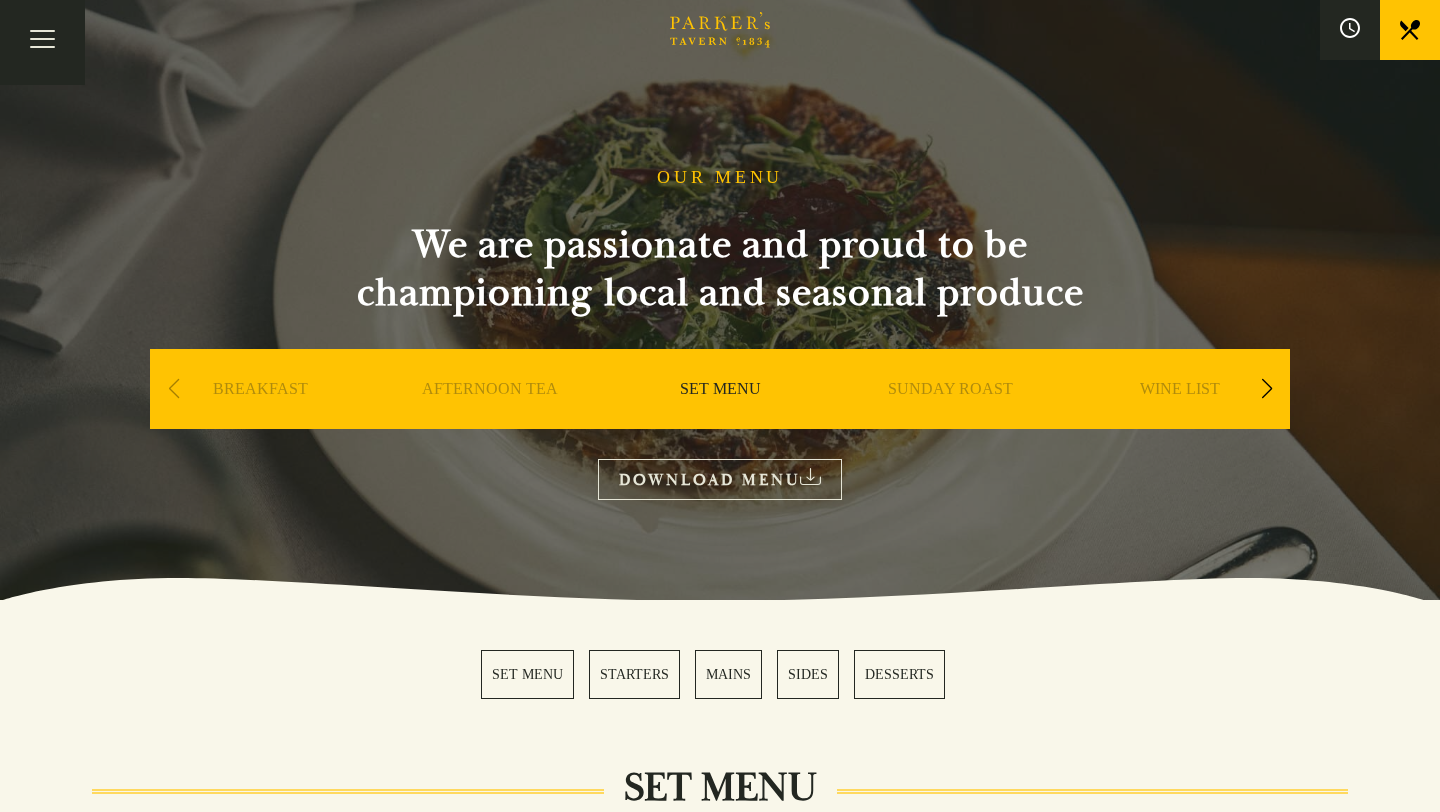 scroll, scrollTop: 0, scrollLeft: 0, axis: both 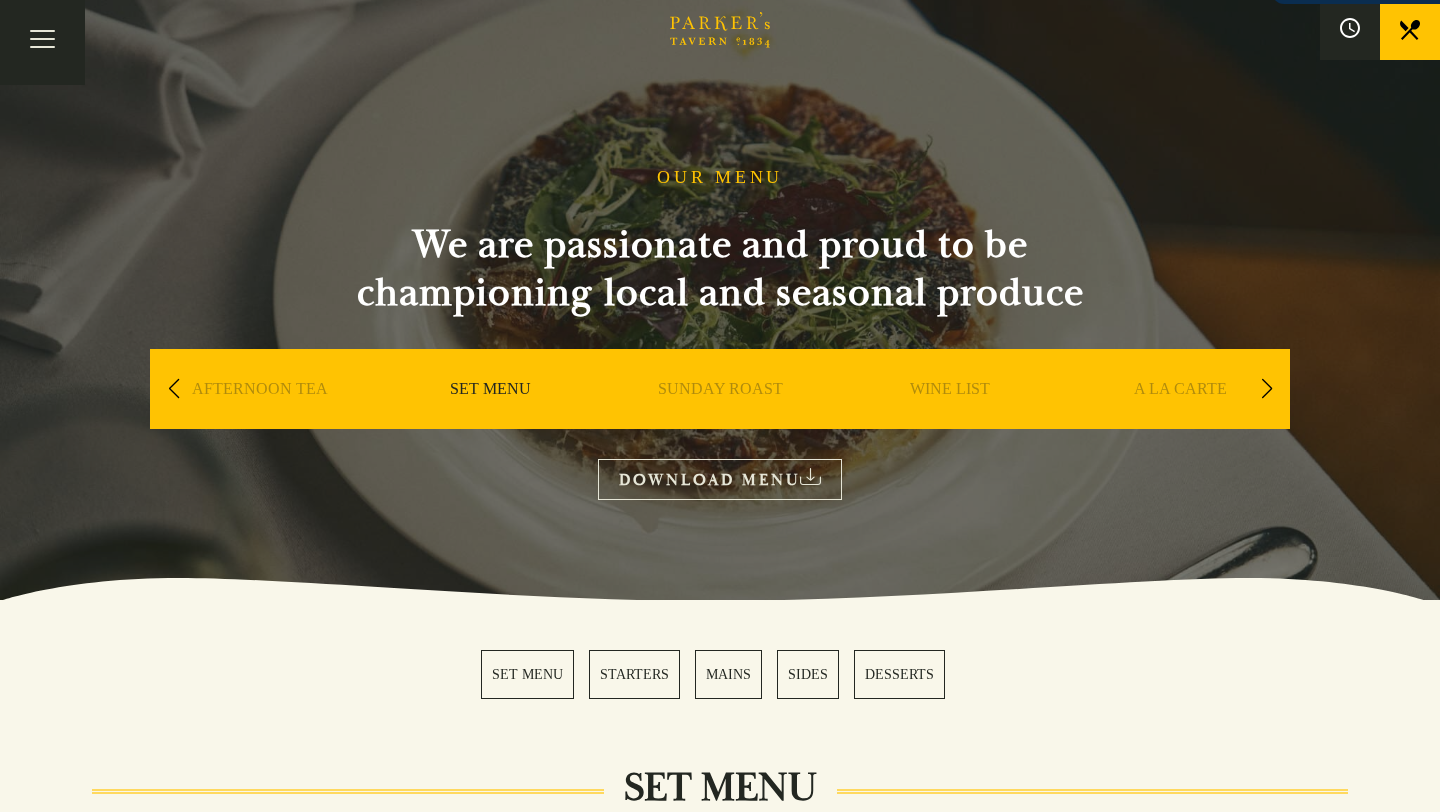 click on "A LA CARTE" at bounding box center [1180, 419] 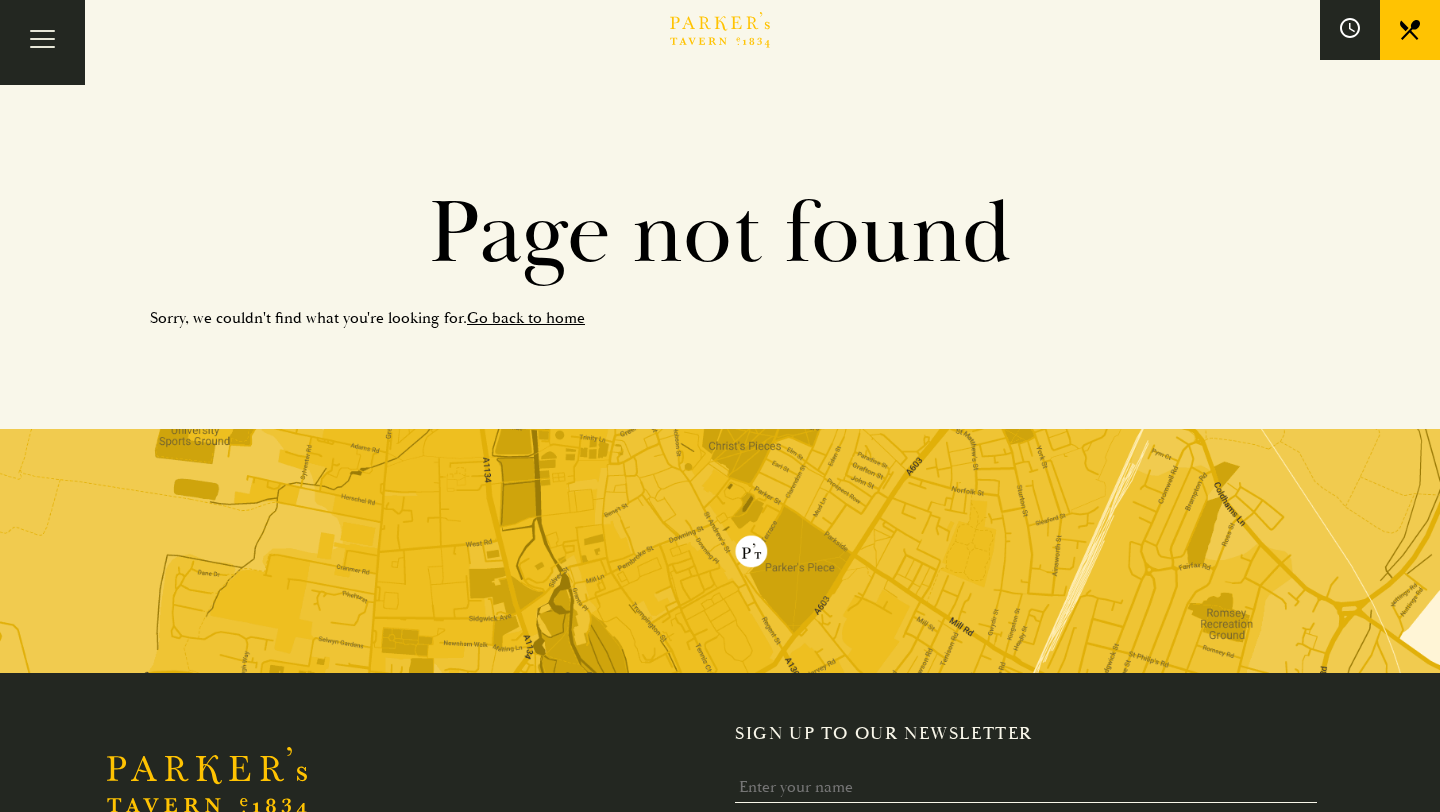 scroll, scrollTop: 0, scrollLeft: 0, axis: both 